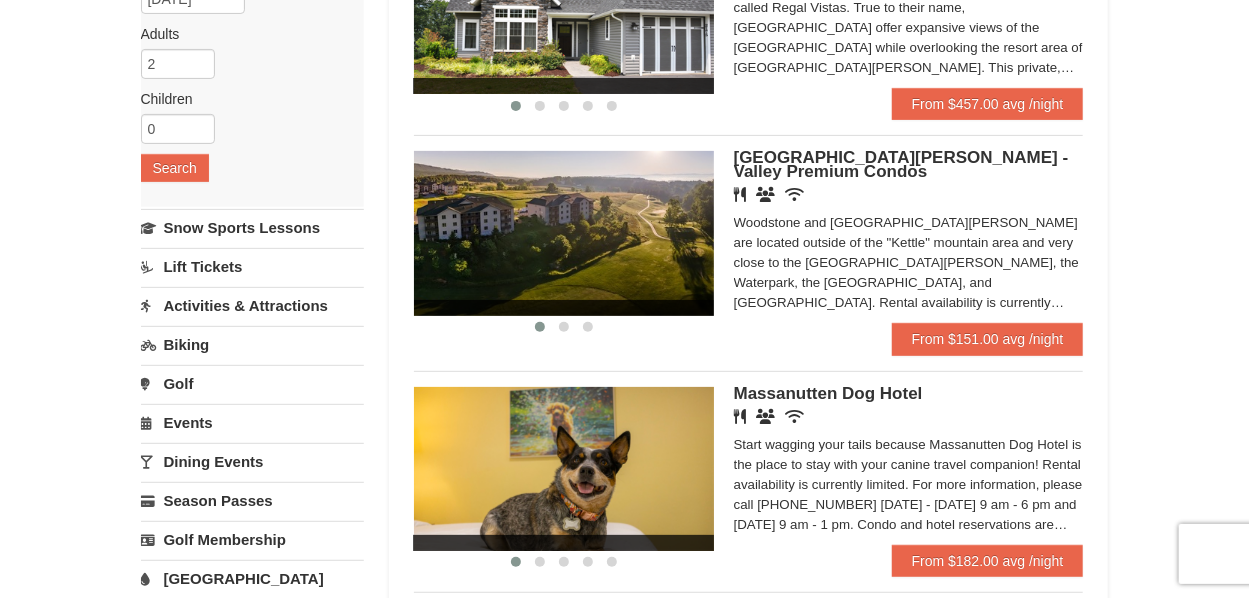 scroll, scrollTop: 519, scrollLeft: 0, axis: vertical 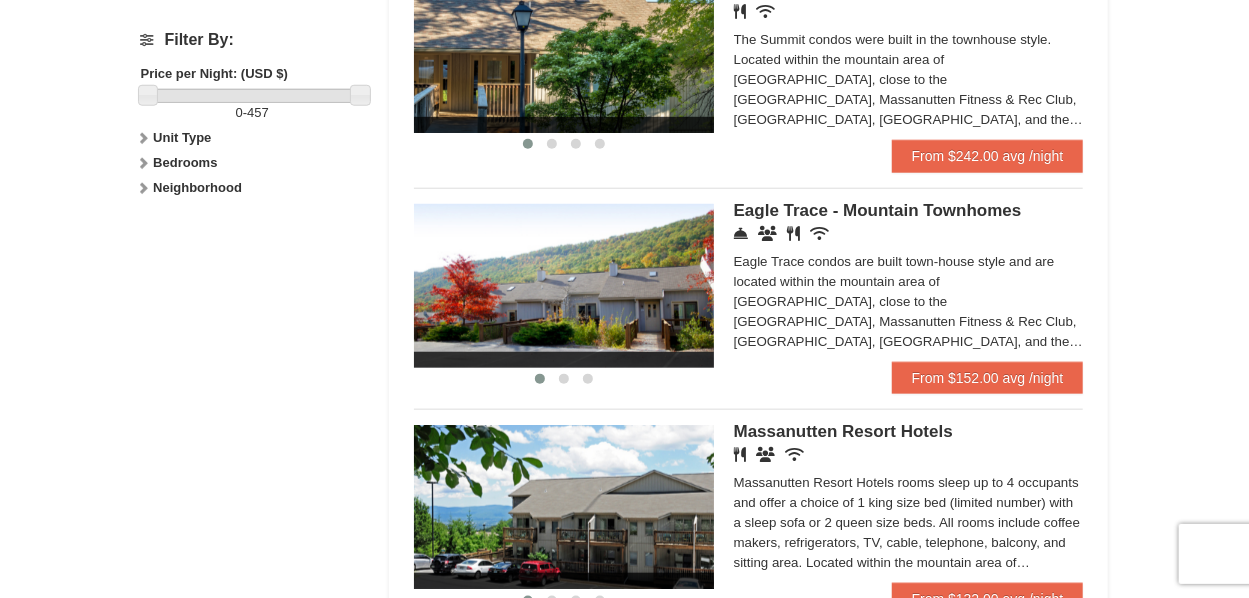 click on "Eagle Trace - Mountain Townhomes" at bounding box center [878, 210] 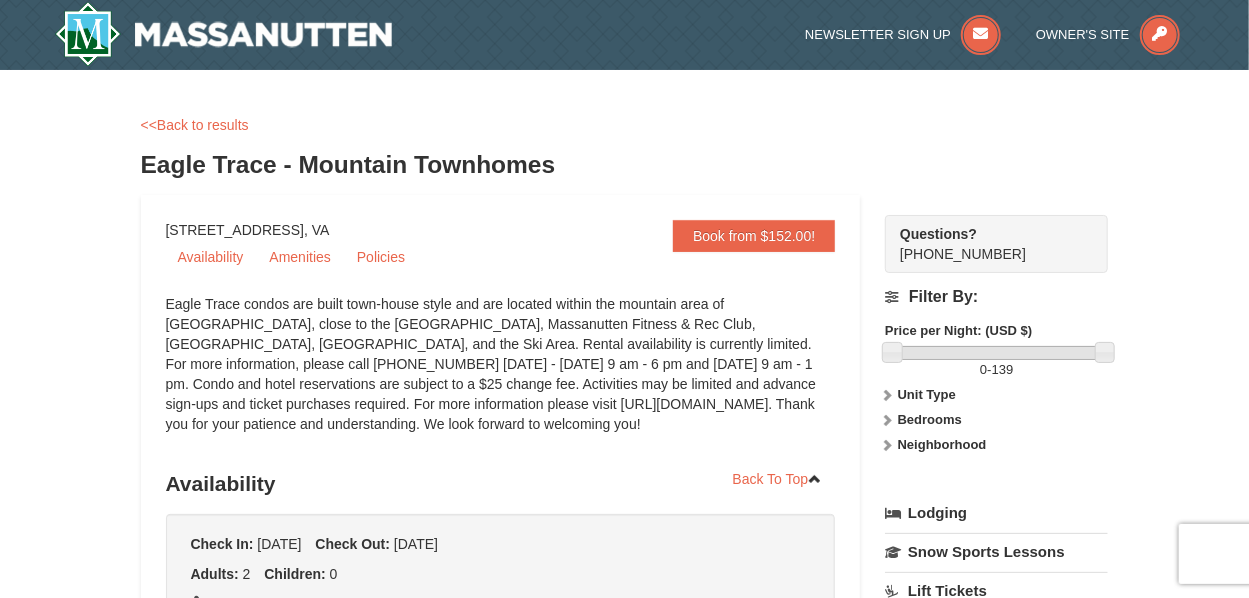 scroll, scrollTop: 58, scrollLeft: 0, axis: vertical 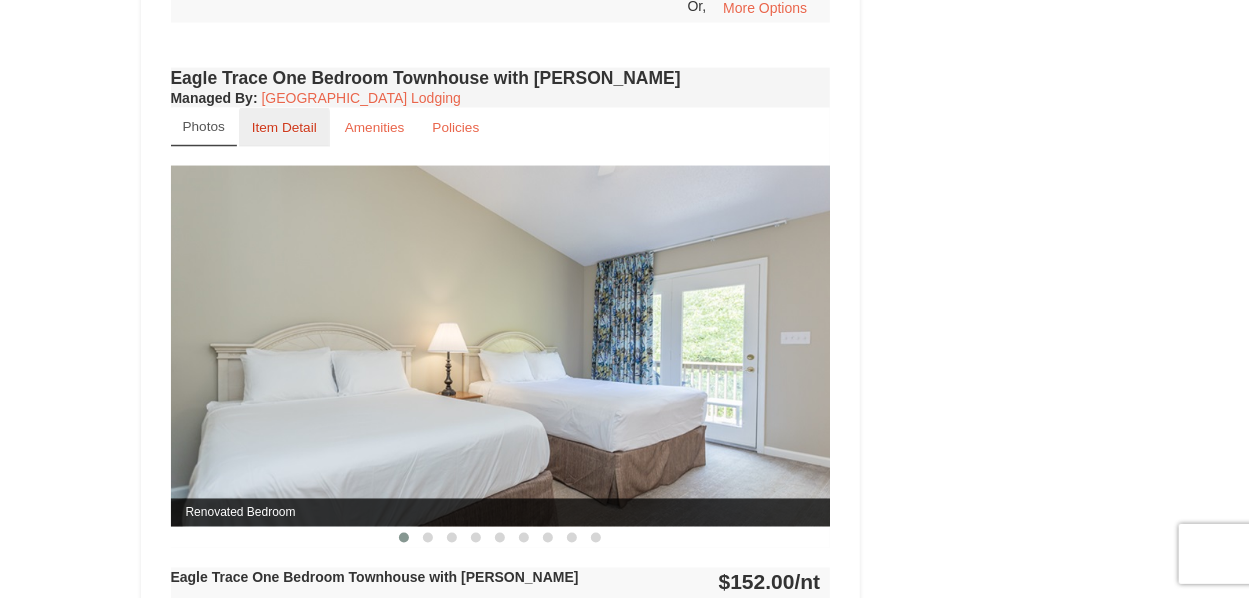 click on "Item Detail" at bounding box center [284, 127] 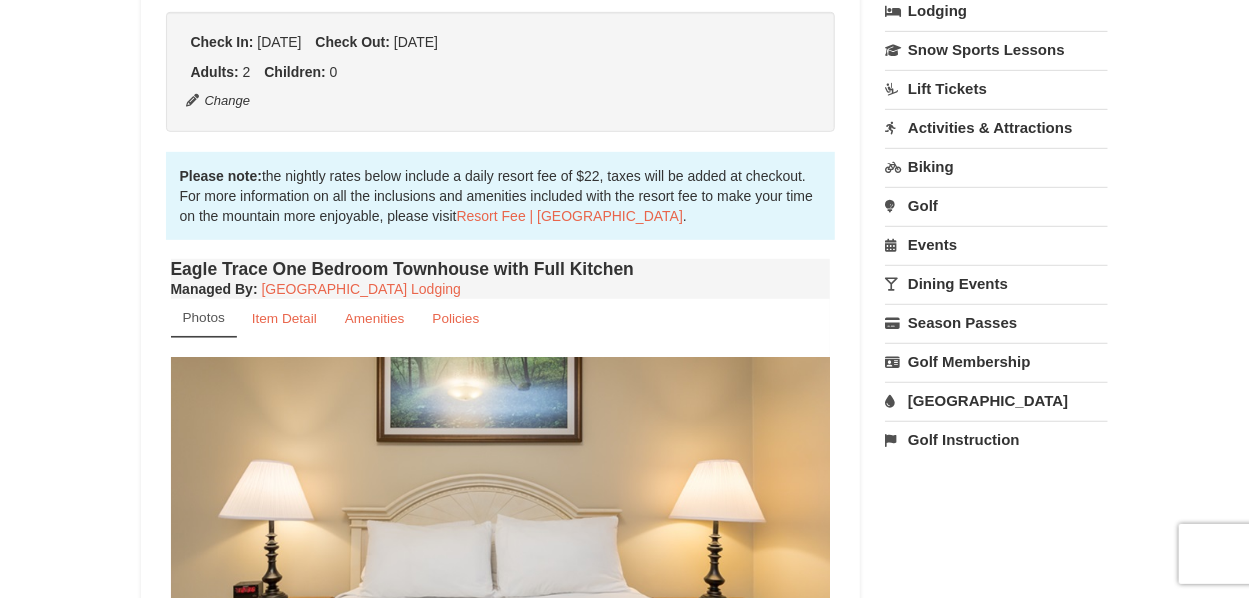 scroll, scrollTop: 528, scrollLeft: 0, axis: vertical 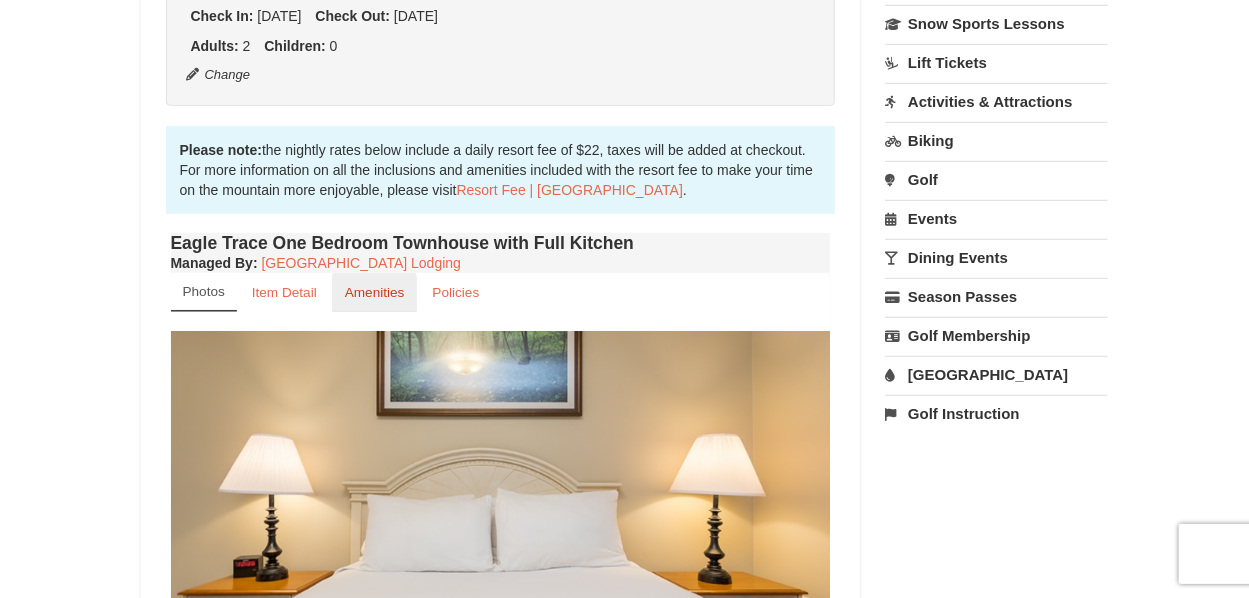 click on "Amenities" at bounding box center [375, 292] 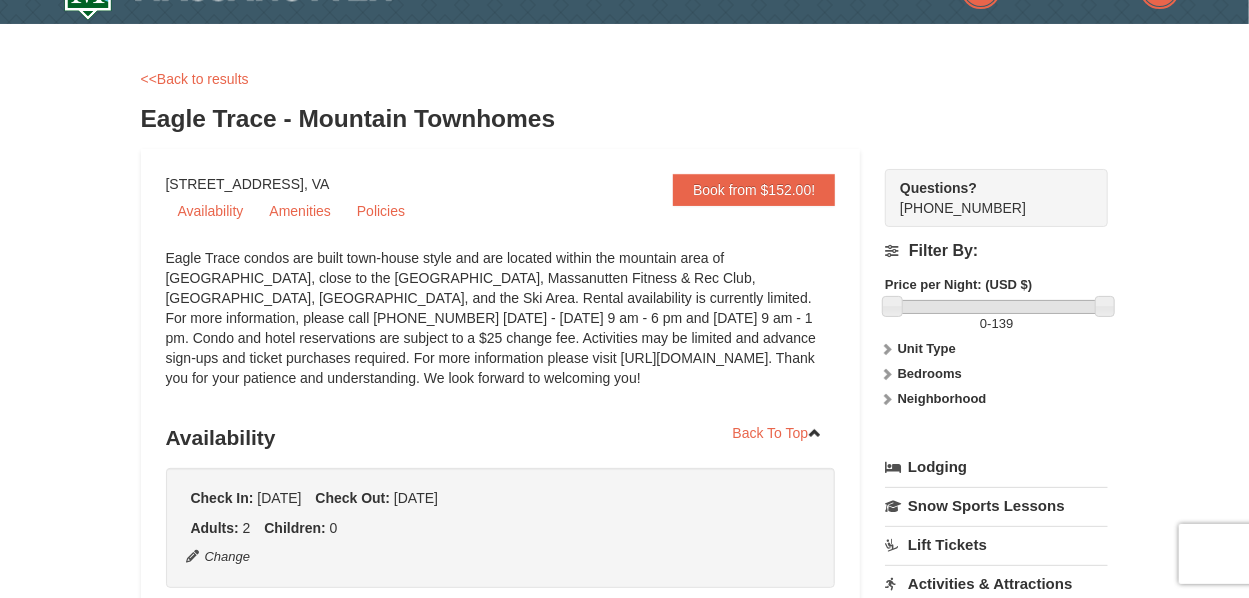 scroll, scrollTop: 0, scrollLeft: 0, axis: both 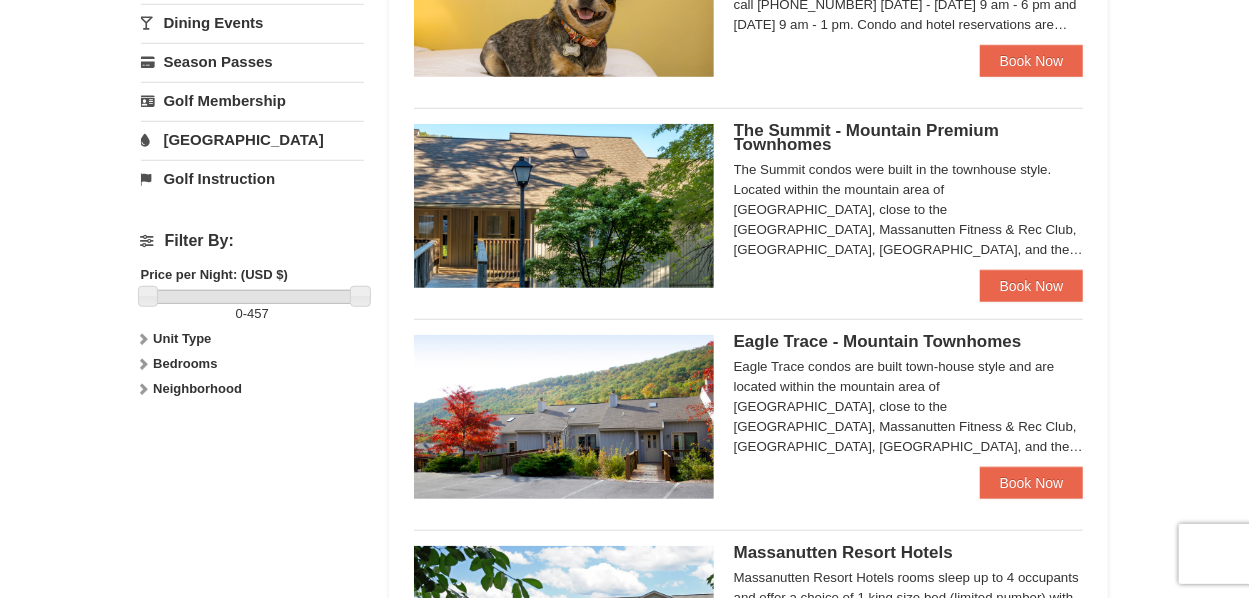 click on "The Summit condos were built in the townhouse style. Located within the mountain area of [GEOGRAPHIC_DATA], close to the [GEOGRAPHIC_DATA], Massanutten Fitness & Rec Club, [GEOGRAPHIC_DATA], [GEOGRAPHIC_DATA], and the Ski Area.
Rental availability is currently limited. For more information, please call [PHONE_NUMBER] [DATE] - [DATE] 9 am - 6 pm and [DATE] 9 am - 1 pm. Condo and hotel reservations are subject to a $25 change fee.
We look forward to welcoming you!" at bounding box center (909, 210) 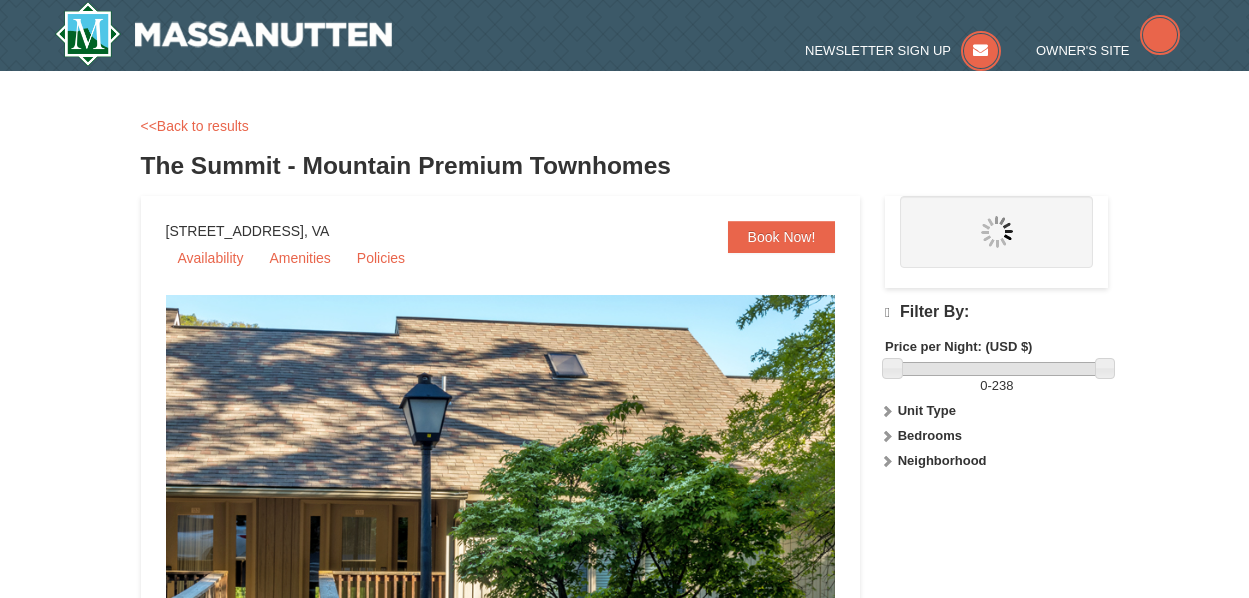 scroll, scrollTop: 0, scrollLeft: 0, axis: both 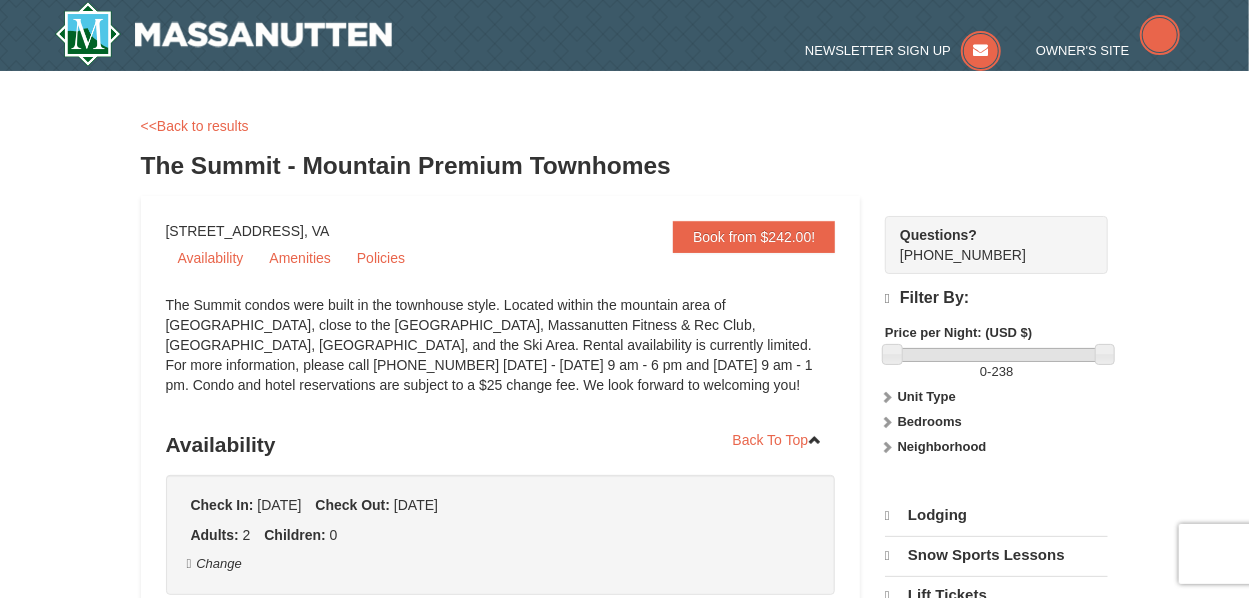 select on "7" 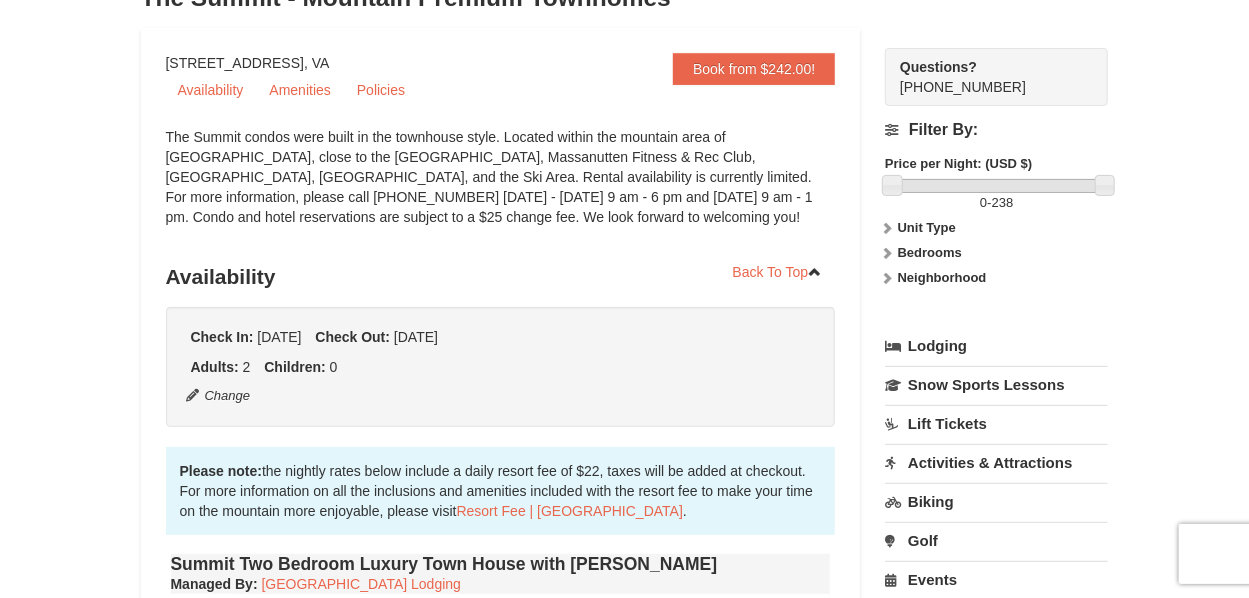 scroll, scrollTop: 0, scrollLeft: 0, axis: both 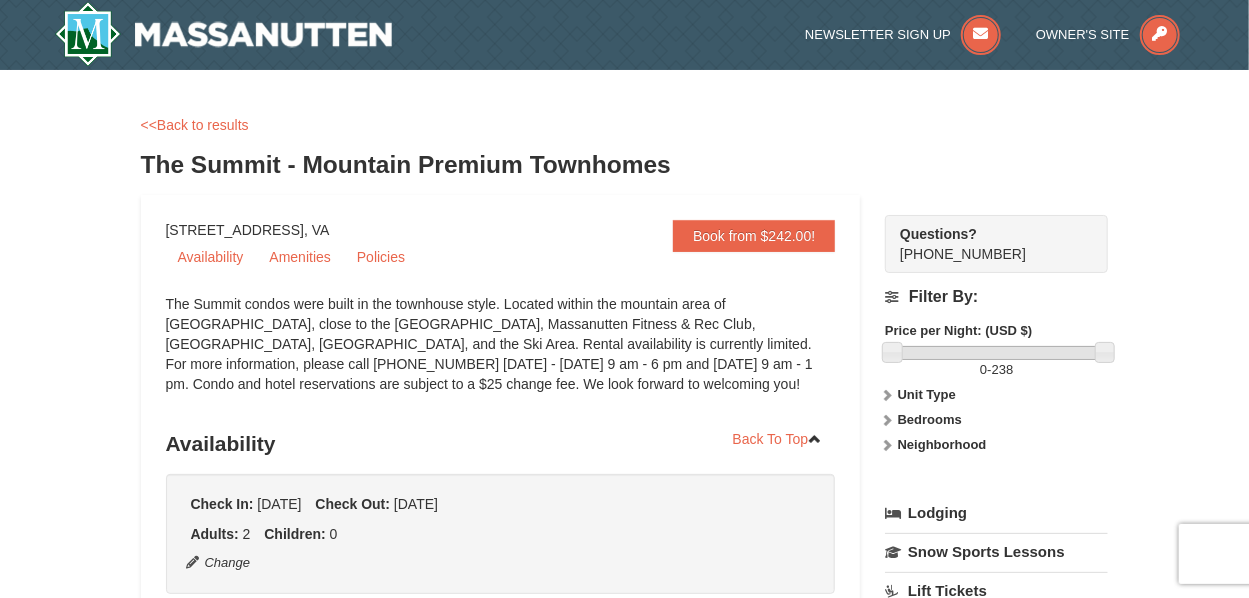 drag, startPoint x: 1255, startPoint y: 67, endPoint x: 1233, endPoint y: 50, distance: 27.802877 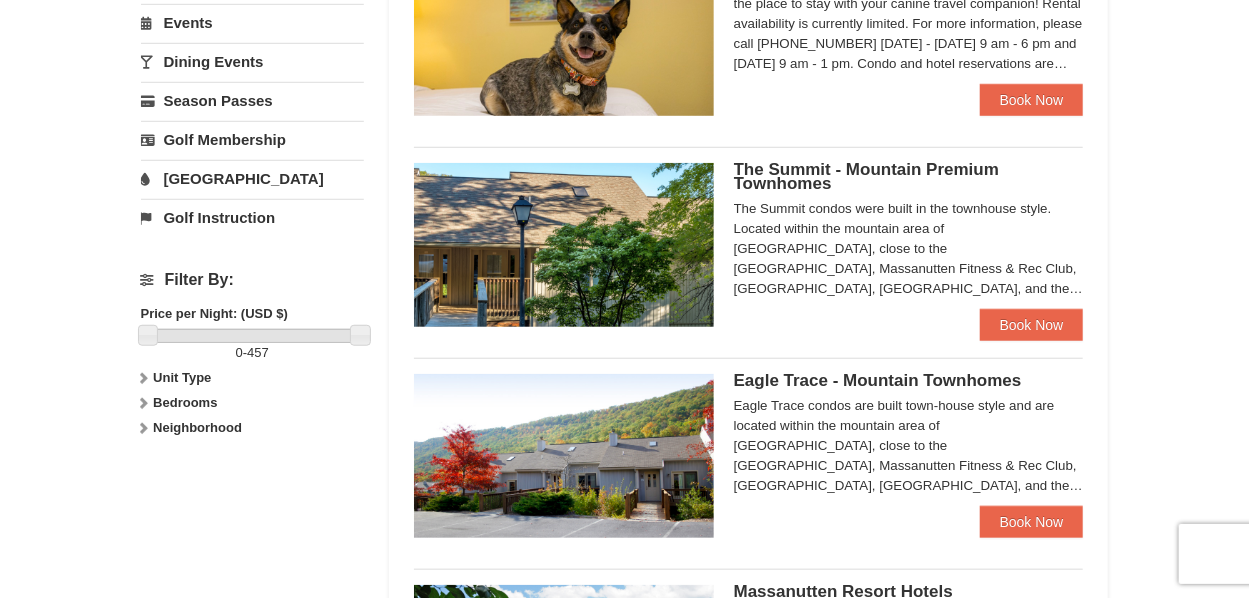scroll, scrollTop: 682, scrollLeft: 0, axis: vertical 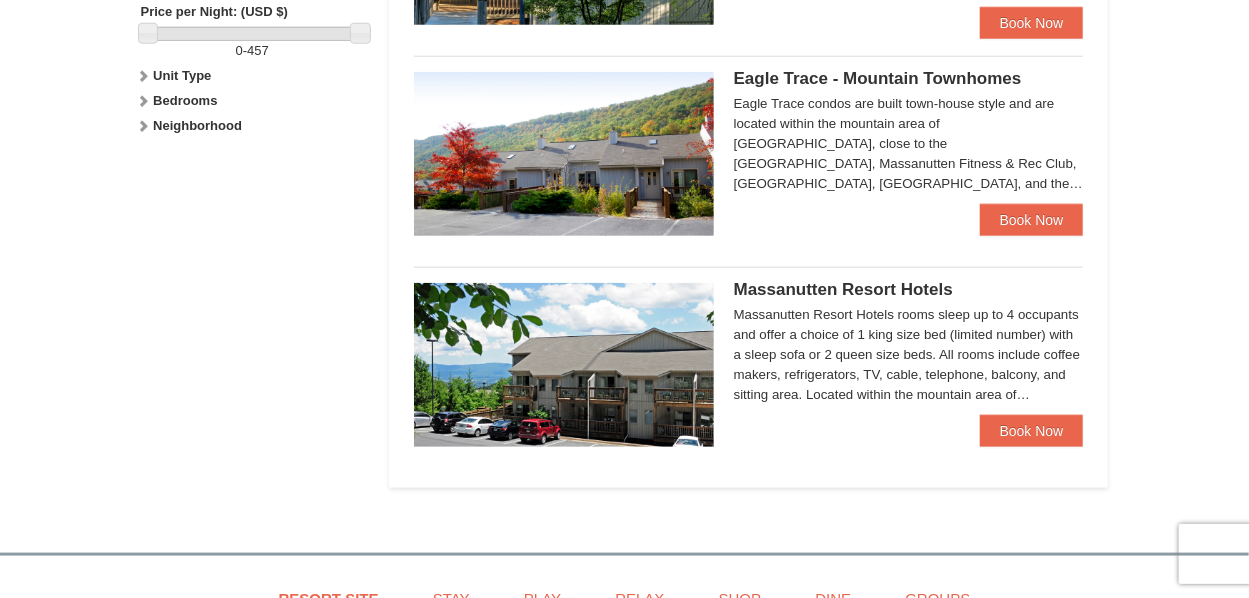 click on "Massanutten Resort Hotels" at bounding box center (843, 289) 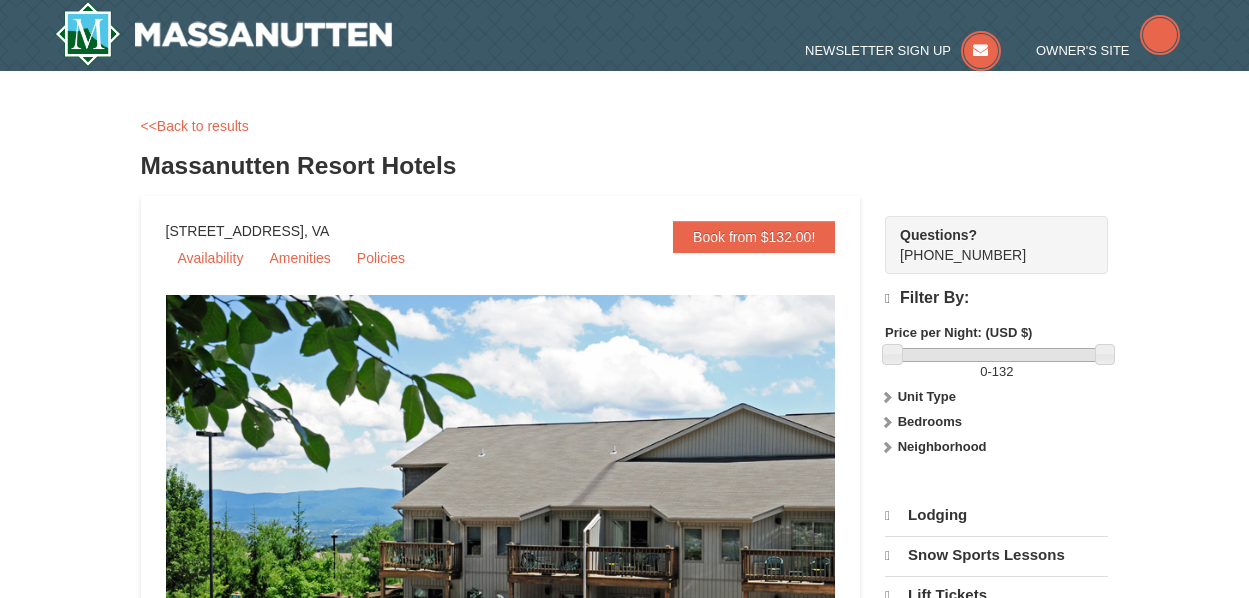 scroll, scrollTop: 0, scrollLeft: 0, axis: both 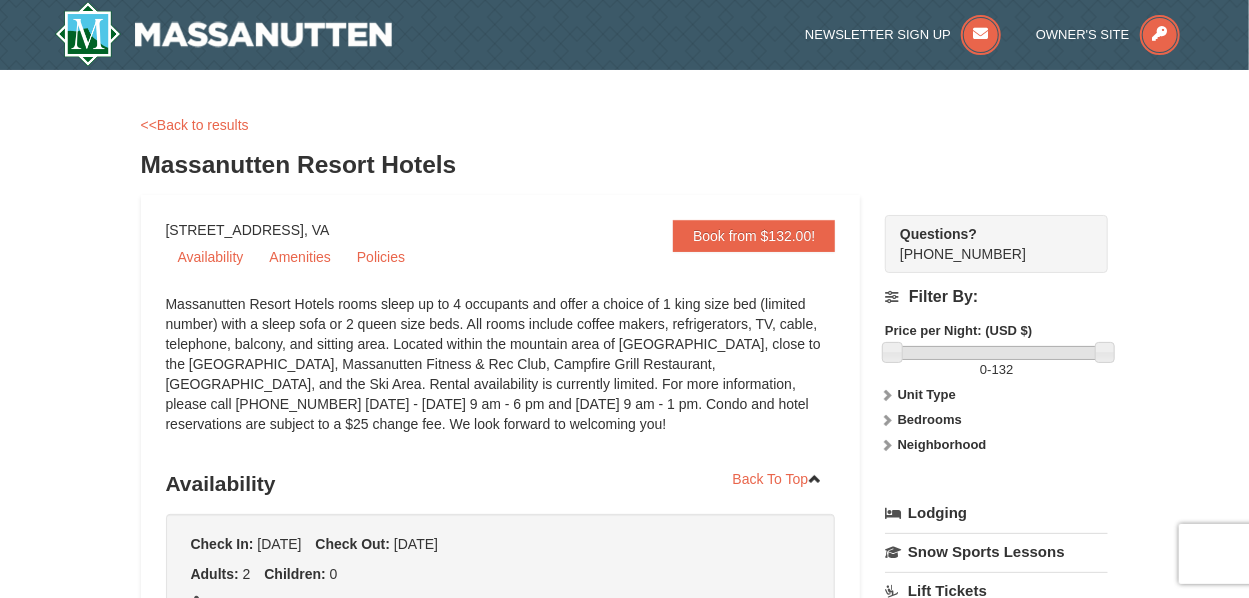 drag, startPoint x: 1253, startPoint y: 62, endPoint x: 1194, endPoint y: 7, distance: 80.65978 